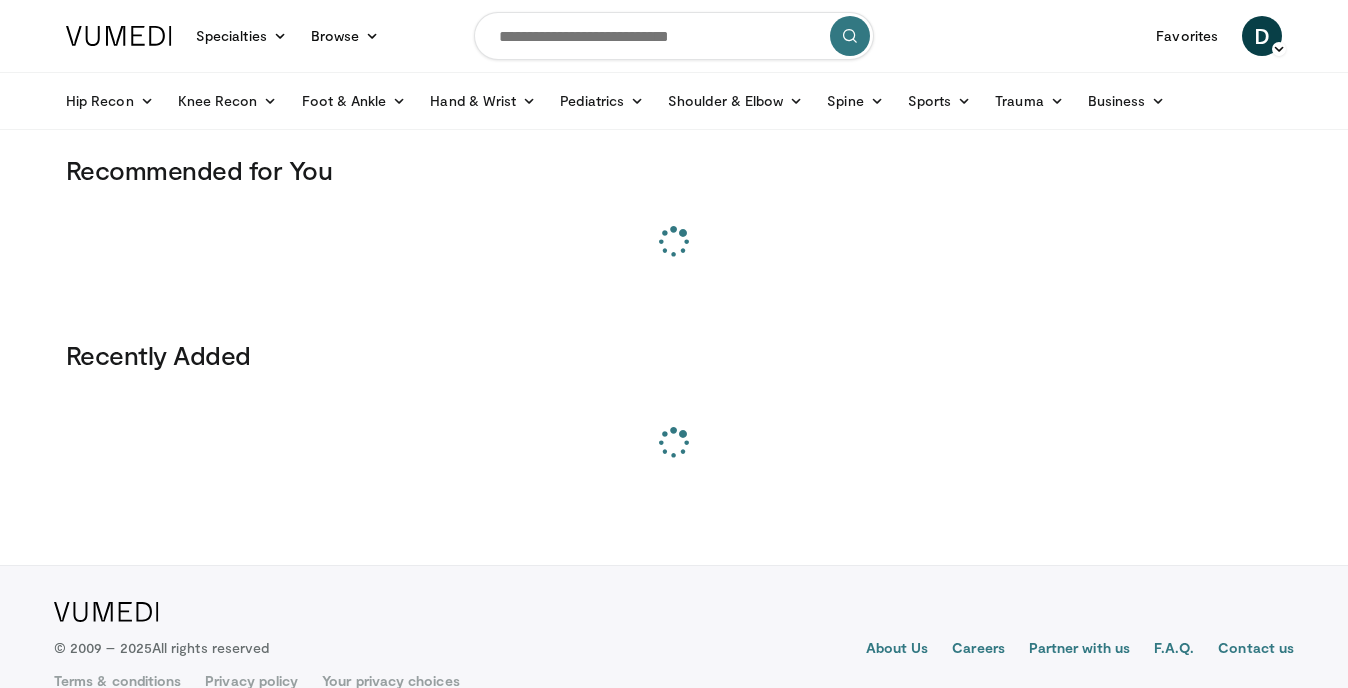 scroll, scrollTop: 0, scrollLeft: 0, axis: both 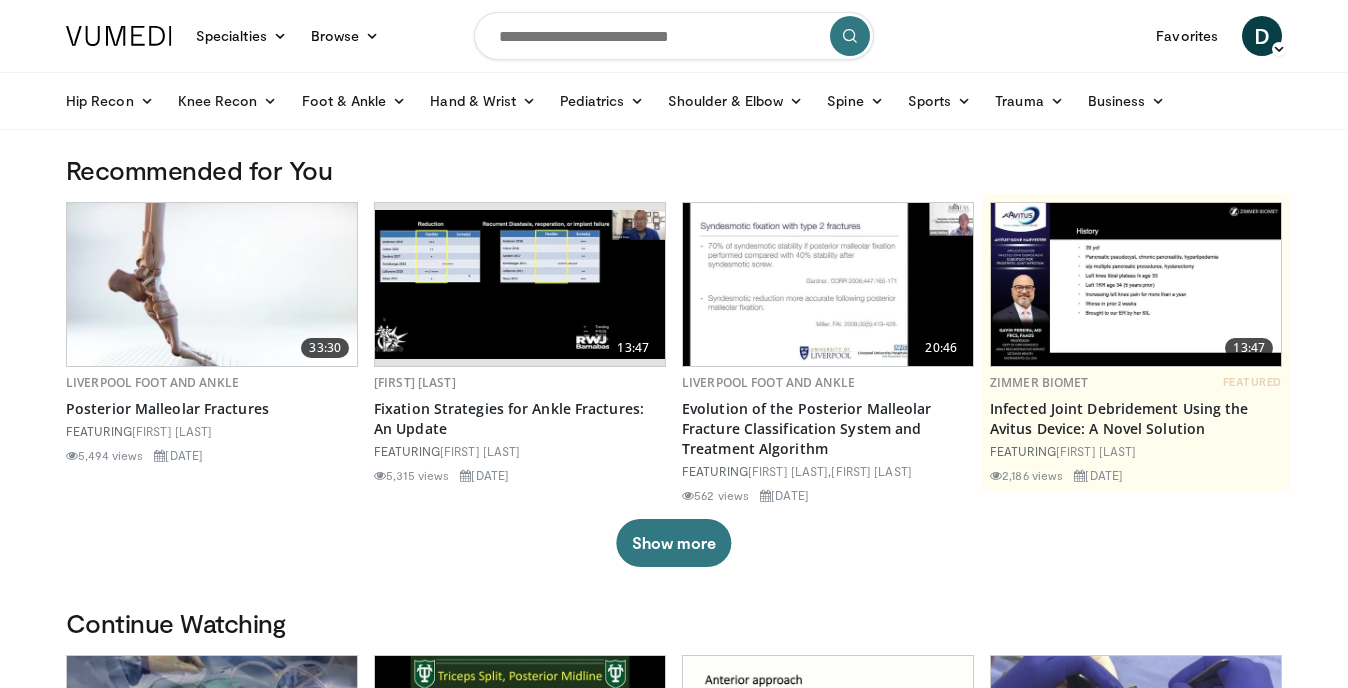 click at bounding box center [674, 36] 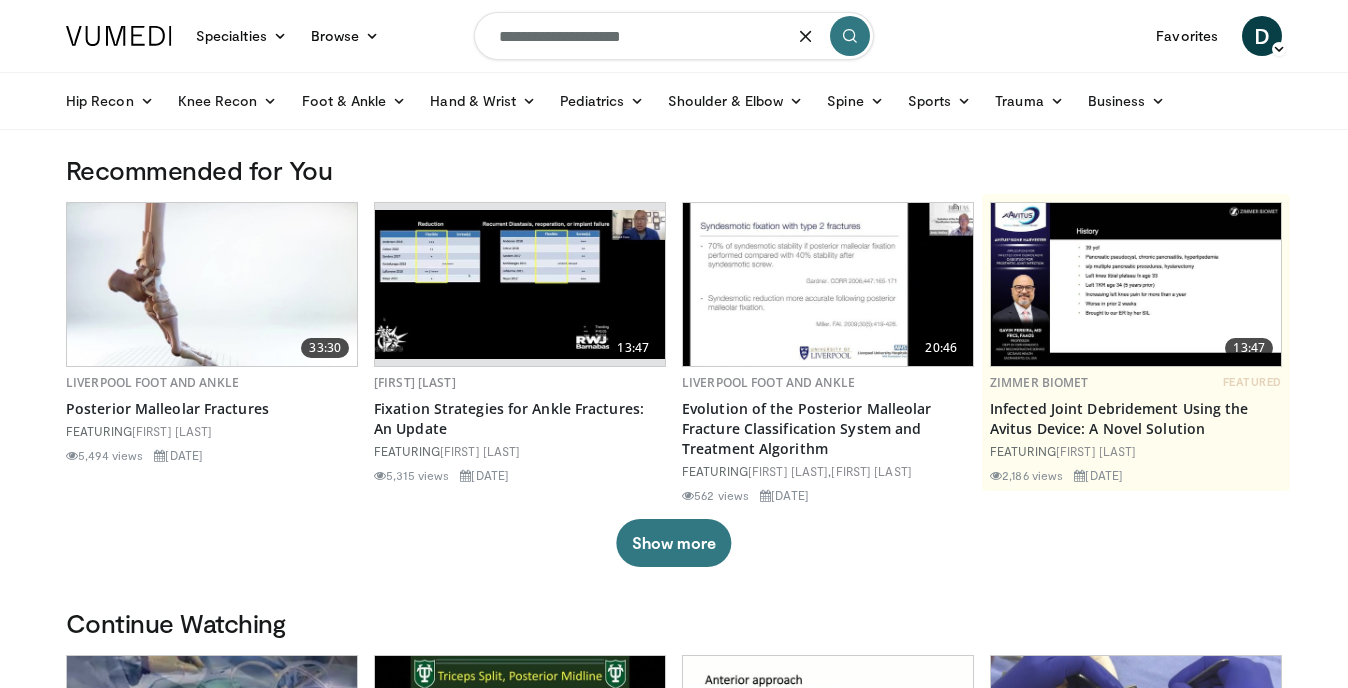 type on "**********" 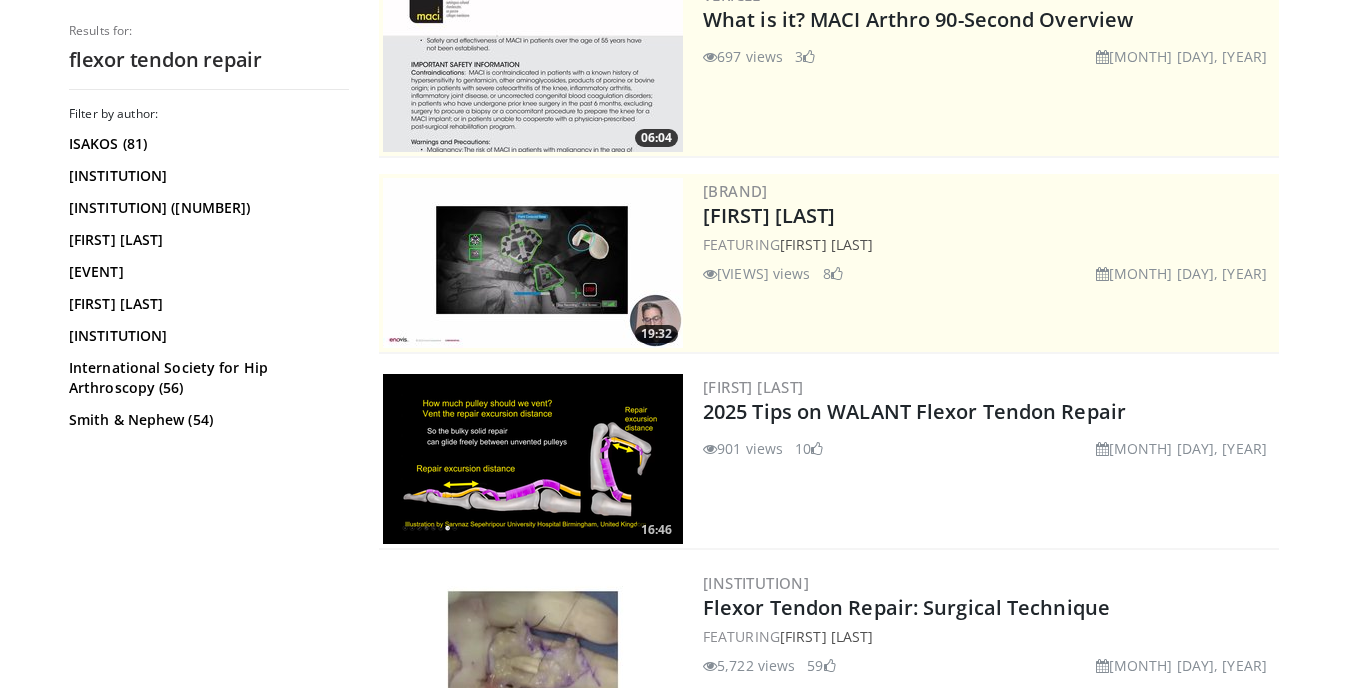 scroll, scrollTop: 264, scrollLeft: 0, axis: vertical 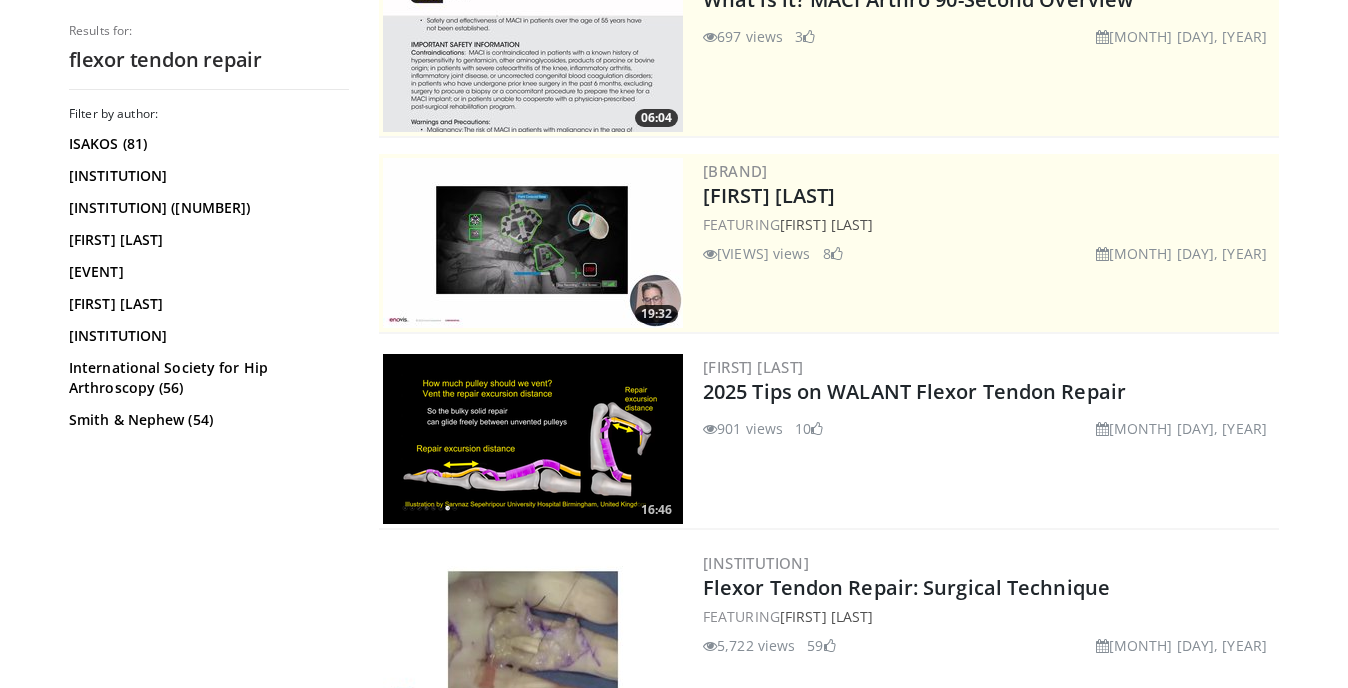 click on "[FIRST] ([NUMBER])
[YEAR] Tips on WALANT Flexor Tendon Repair
[NUMBER] views
[DATE]
[NUMBER]" at bounding box center [989, 47] 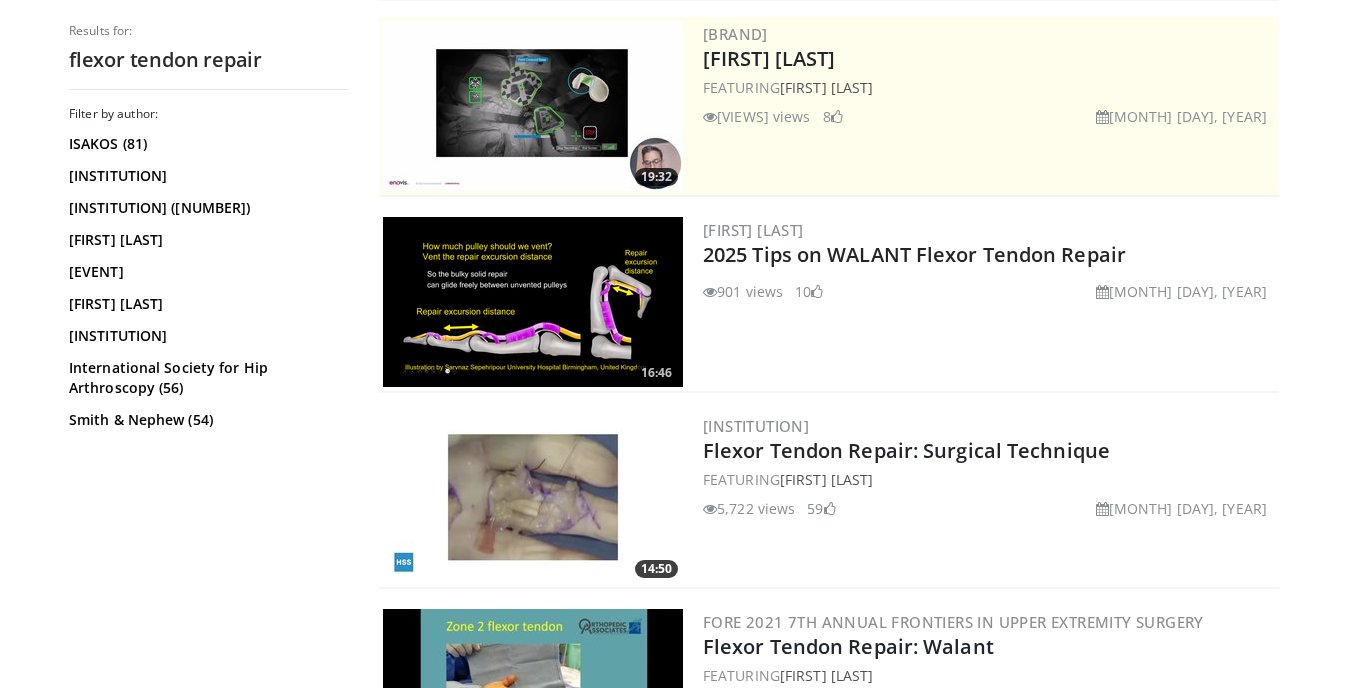 scroll, scrollTop: 418, scrollLeft: 0, axis: vertical 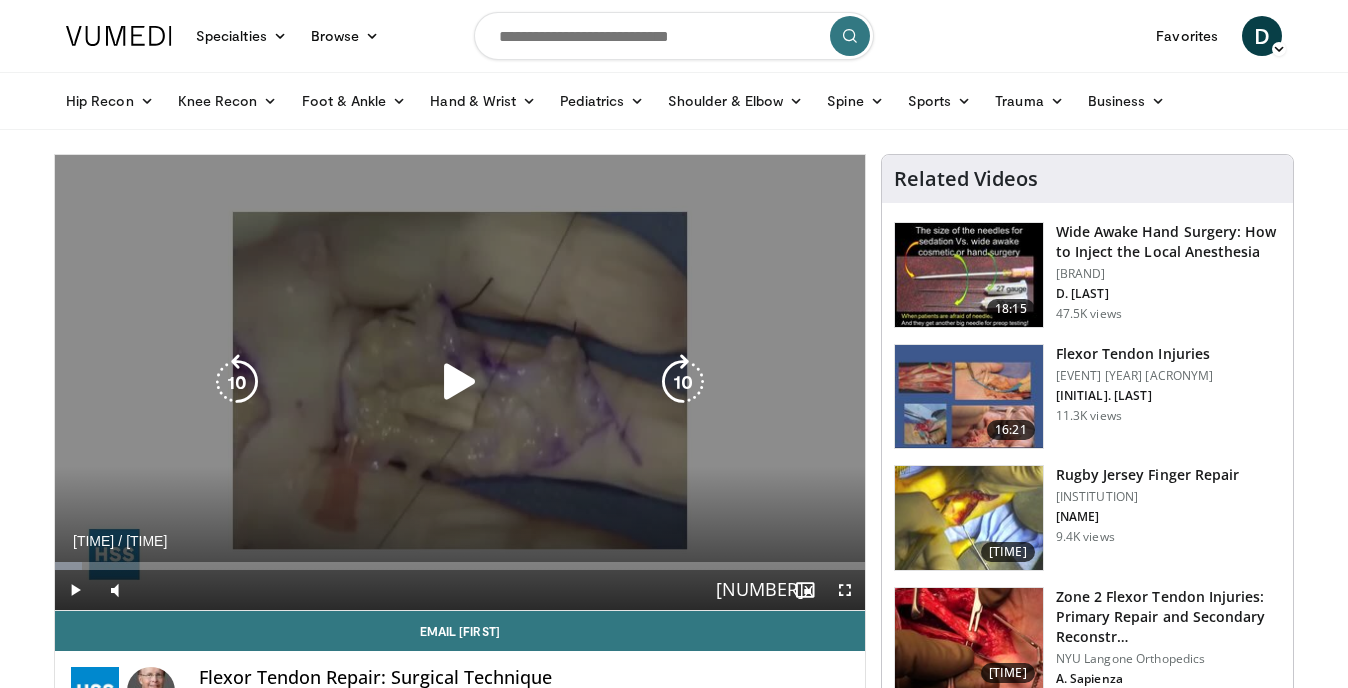 click on "10 seconds
Tap to unmute" at bounding box center [460, 382] 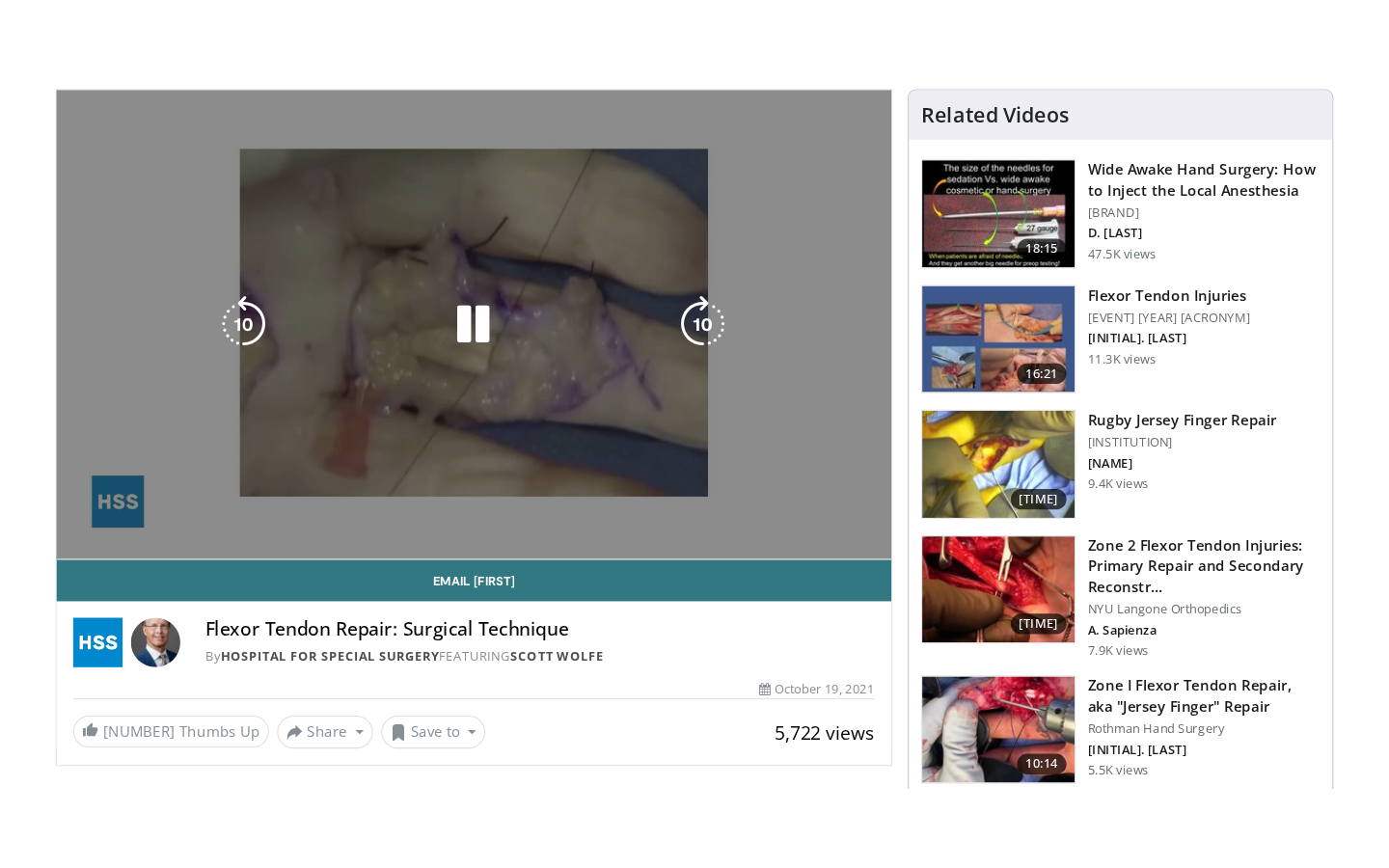 scroll, scrollTop: 157, scrollLeft: 0, axis: vertical 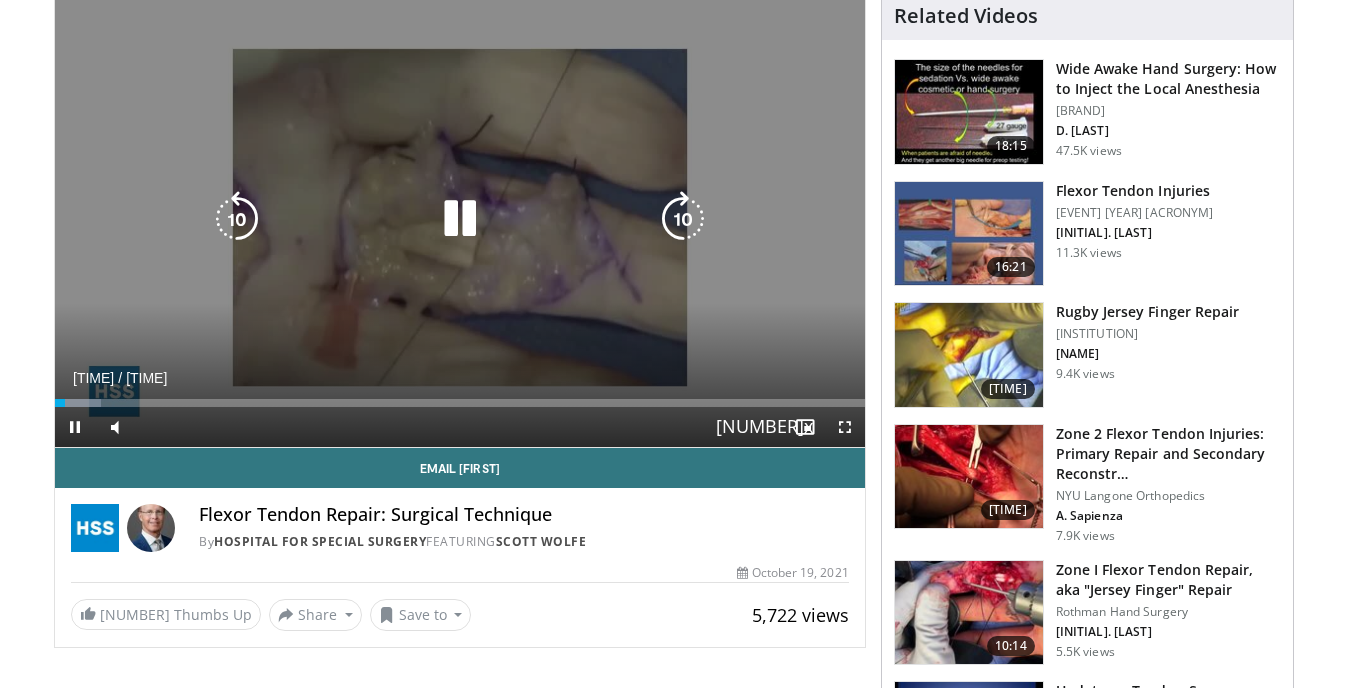click at bounding box center [460, 219] 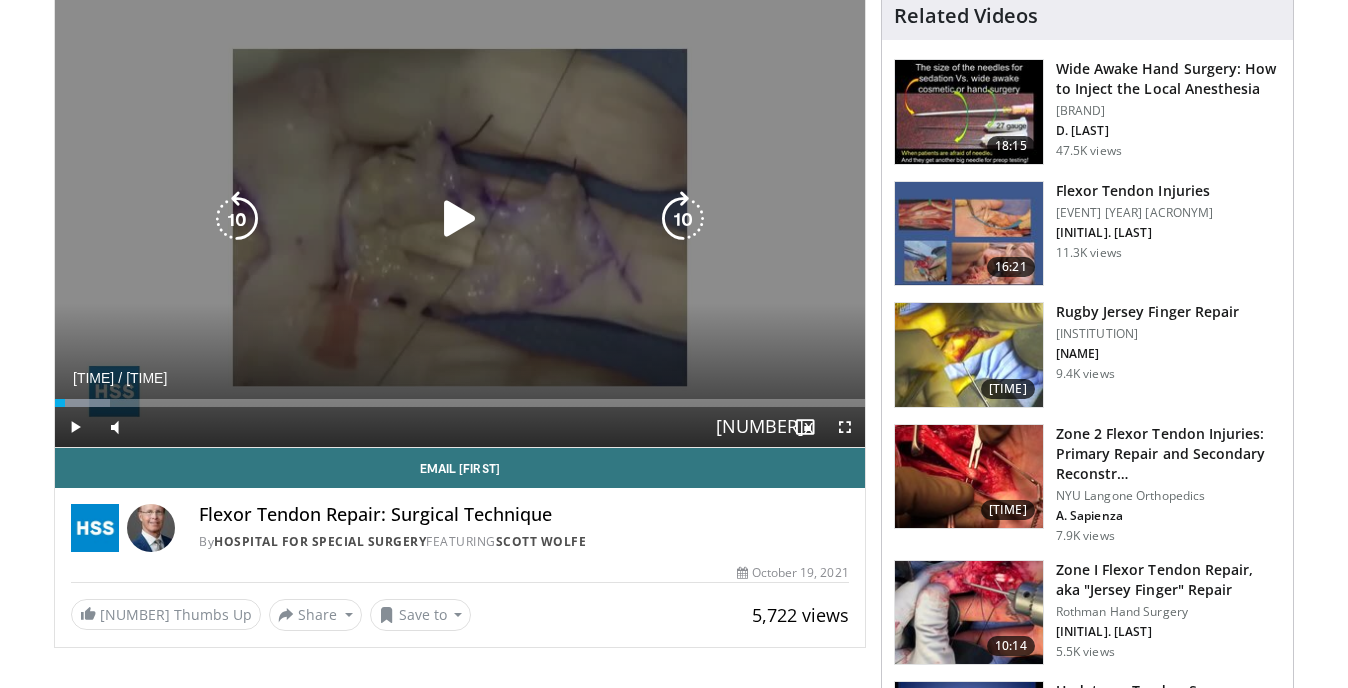 click on "10 seconds
Tap to unmute" at bounding box center [460, 219] 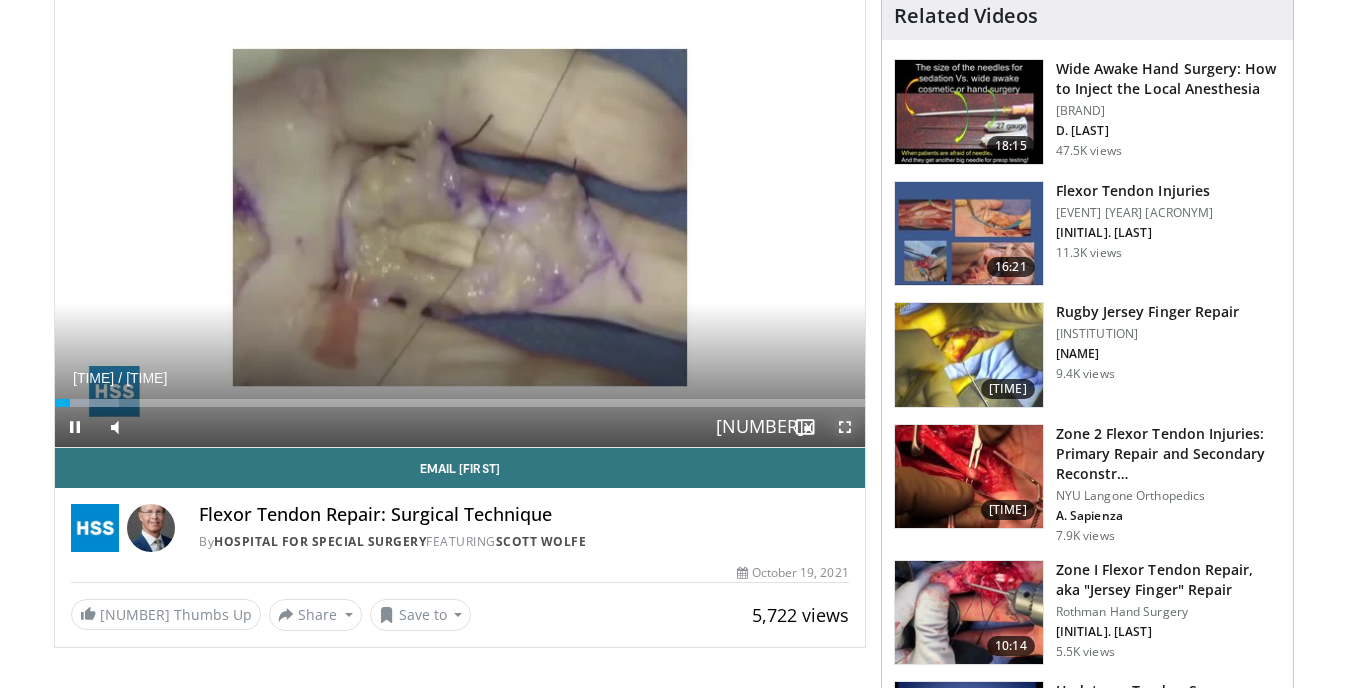 click at bounding box center (845, 427) 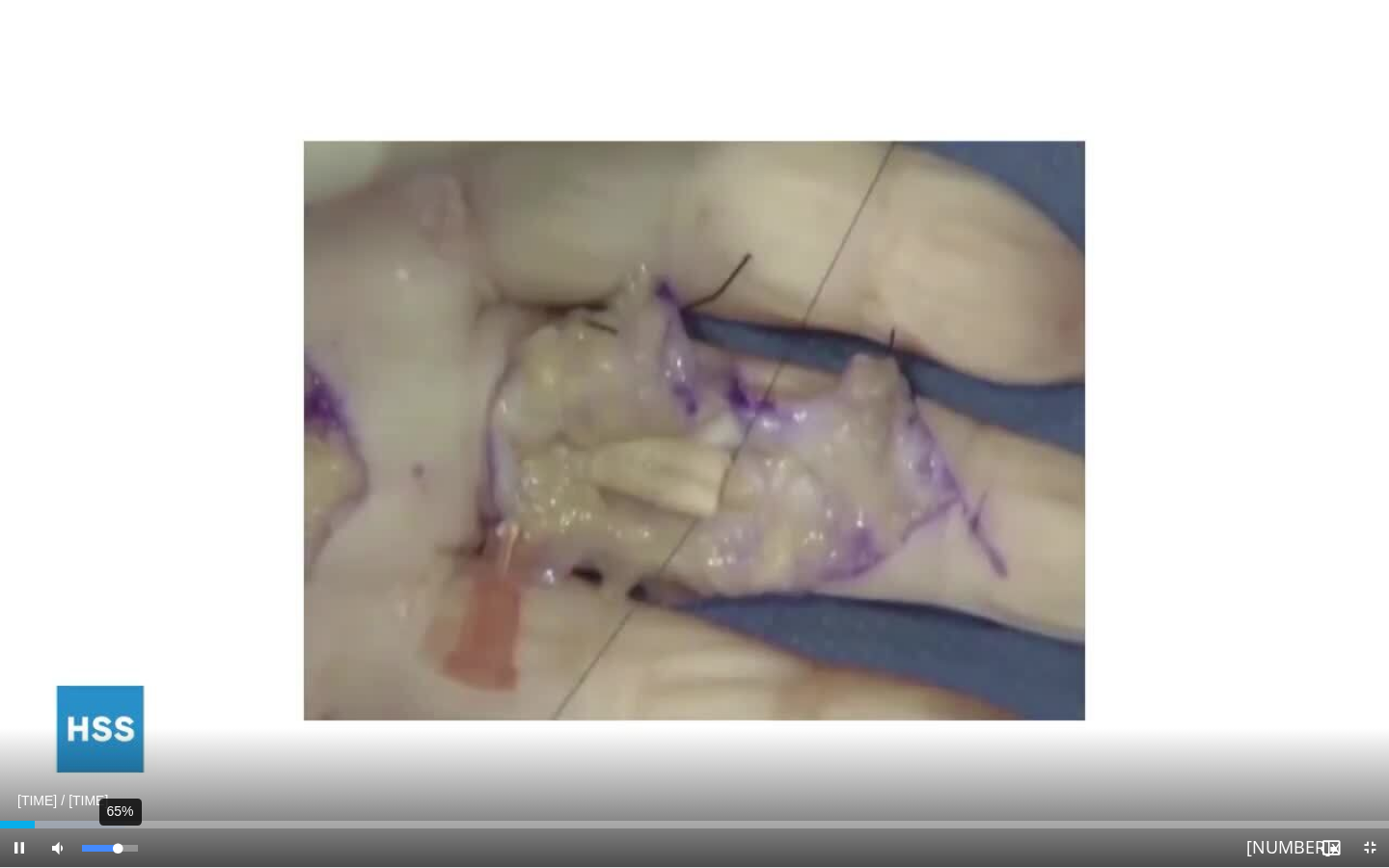 drag, startPoint x: 104, startPoint y: 842, endPoint x: 118, endPoint y: 842, distance: 14 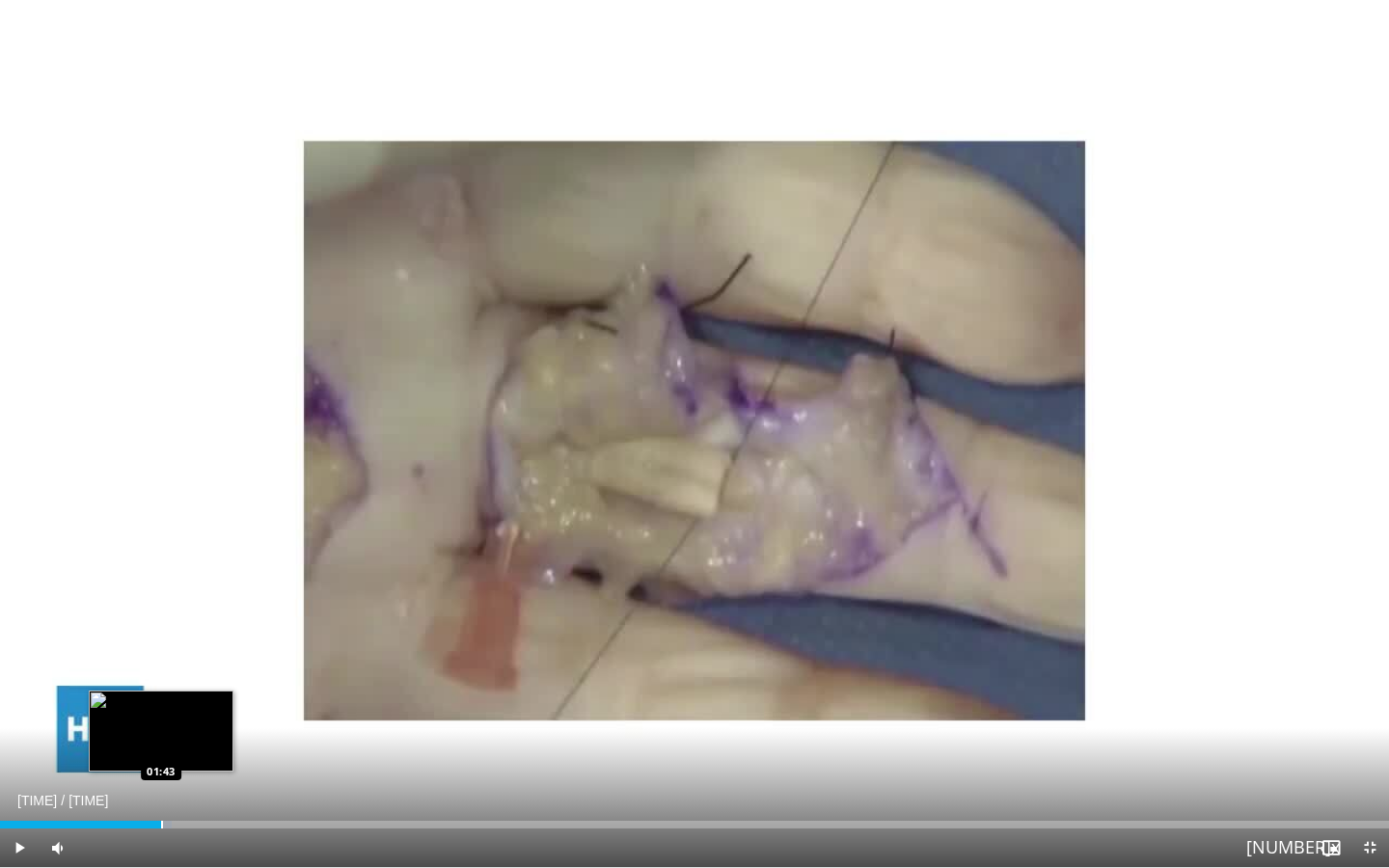 click on "Loaded :  12.35% 01:43 01:43" at bounding box center (694, 819) 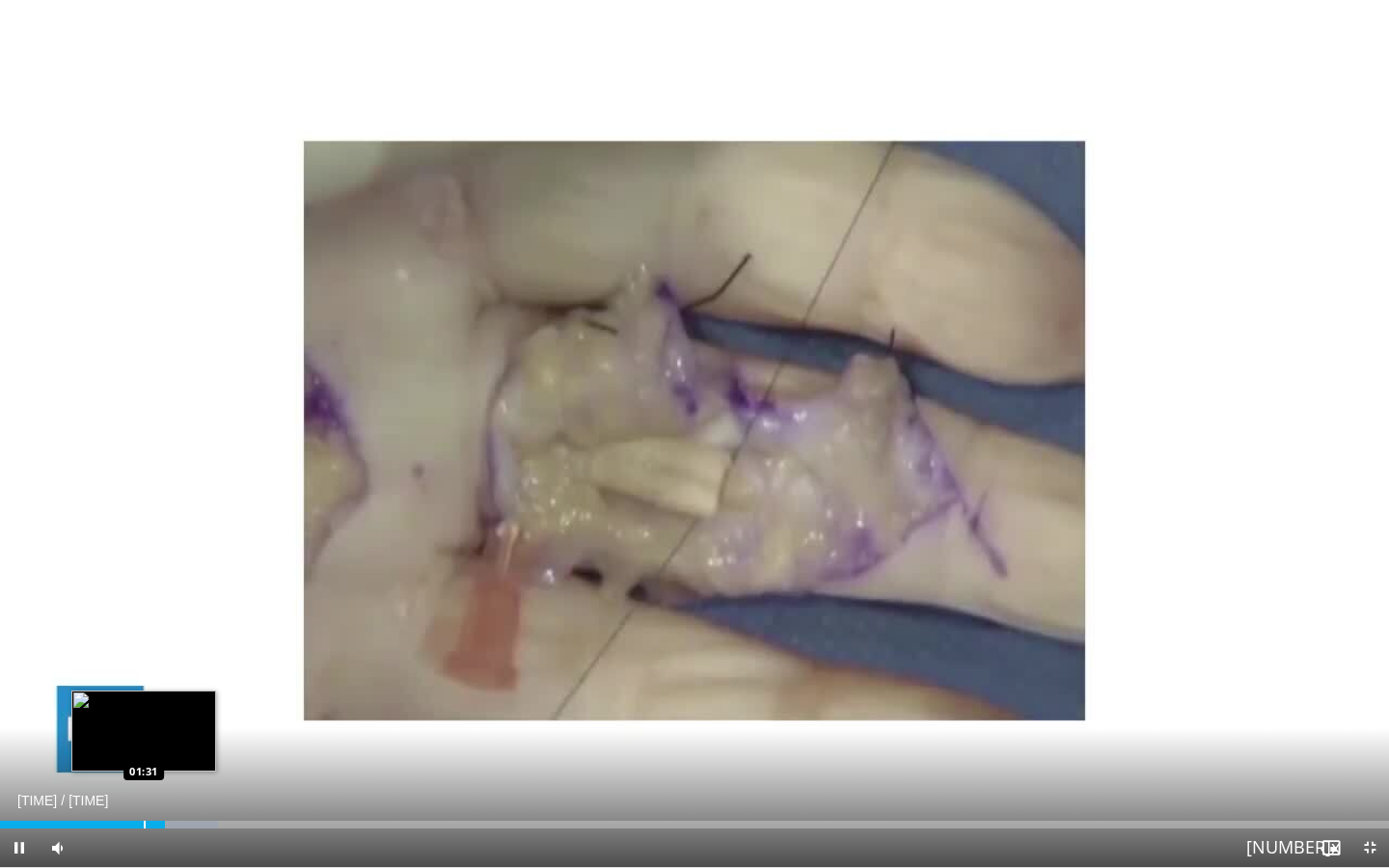 click at bounding box center (145, 825) 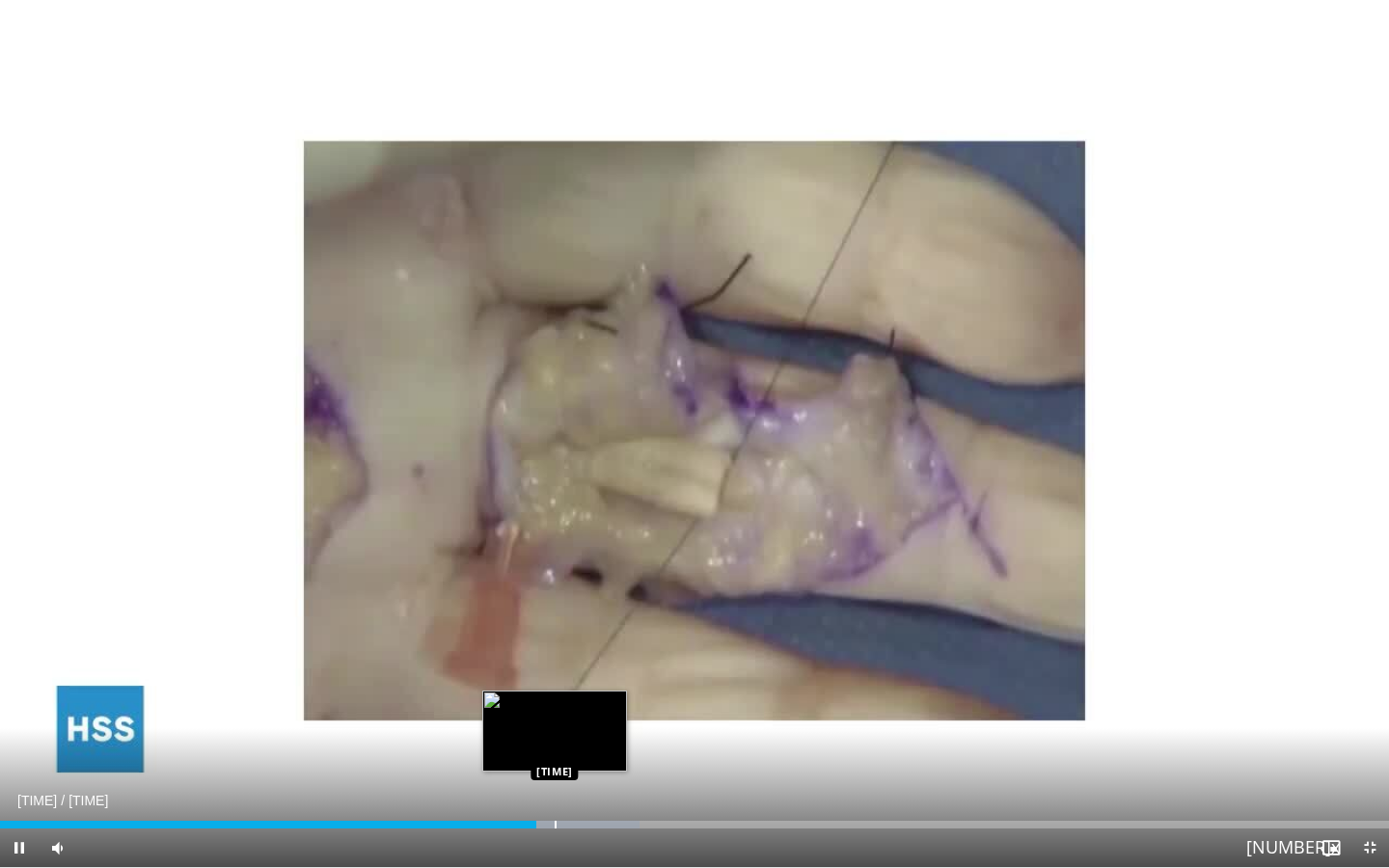 click on "Loaded :  46.04% 05:43 05:54" at bounding box center (694, 819) 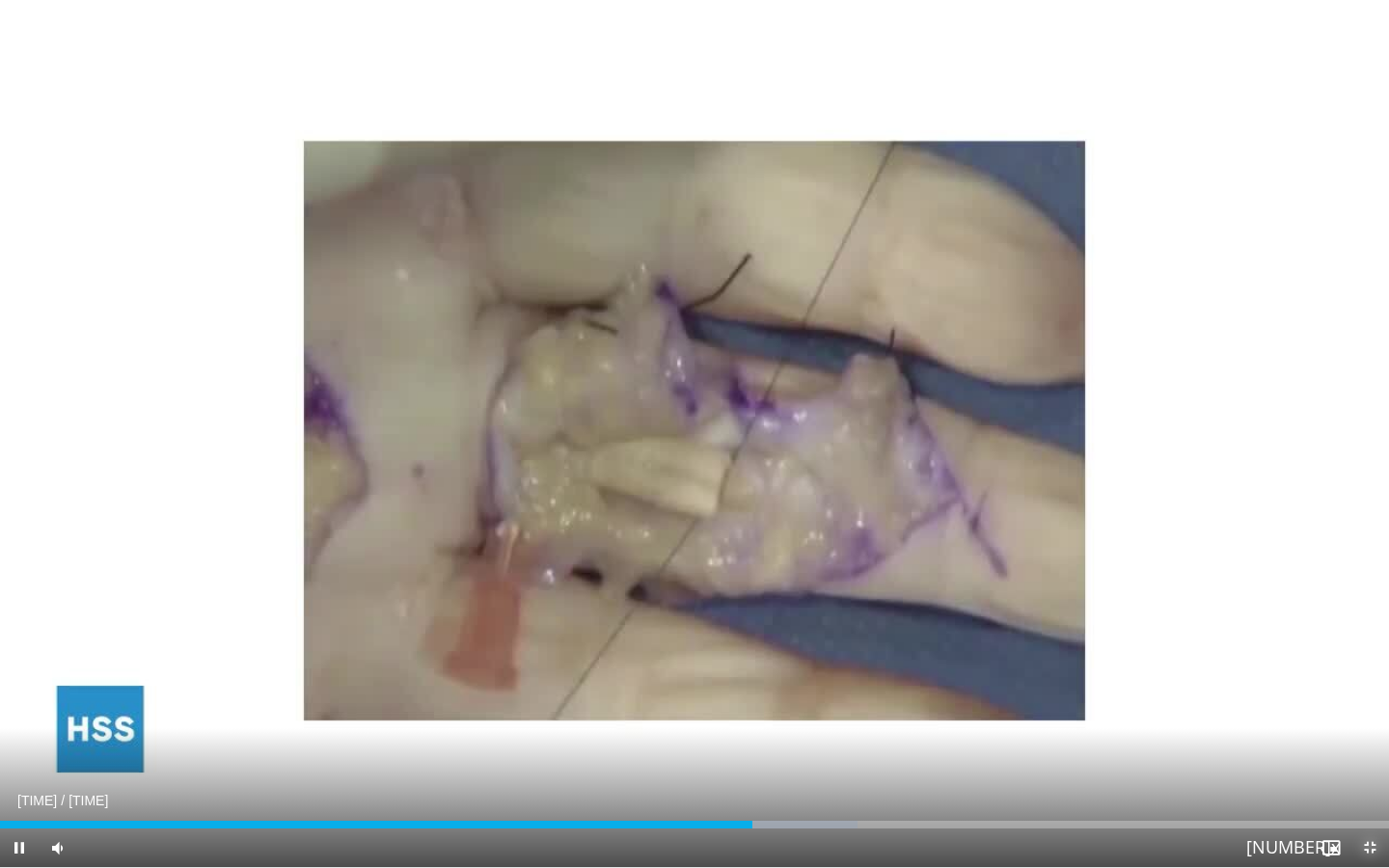 click at bounding box center [1370, 848] 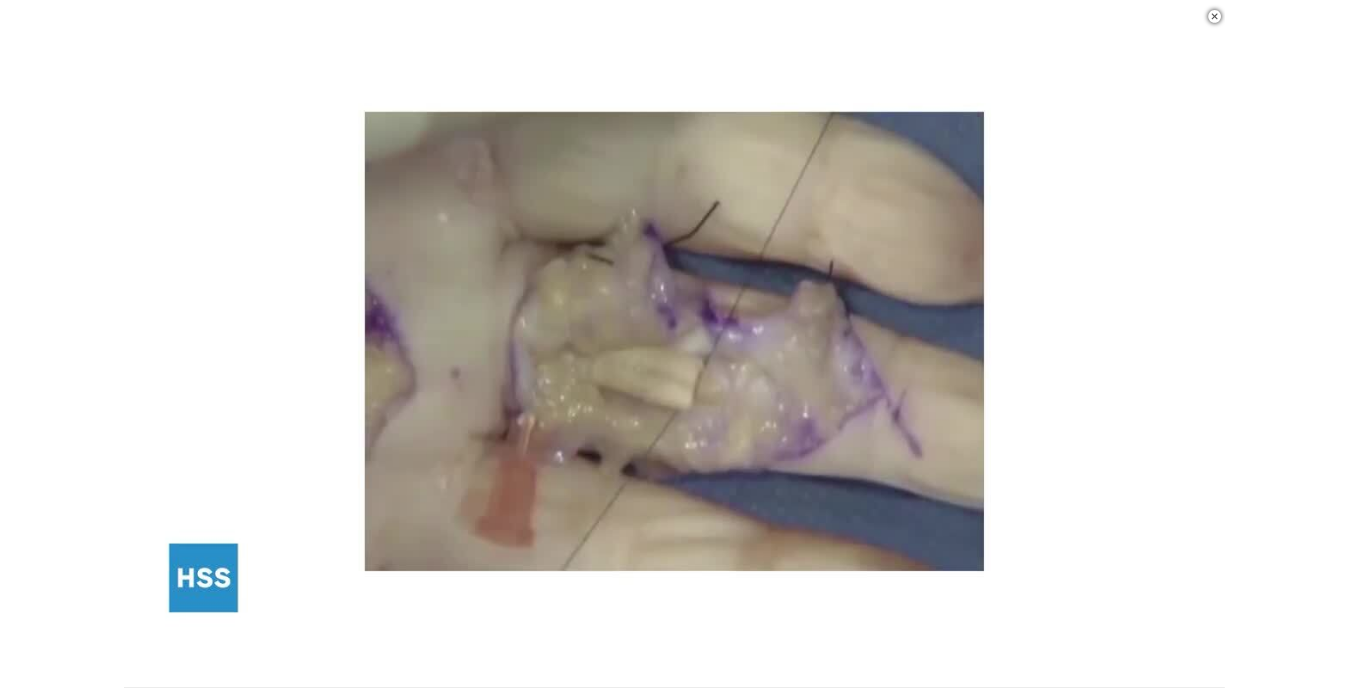 scroll, scrollTop: 163, scrollLeft: 0, axis: vertical 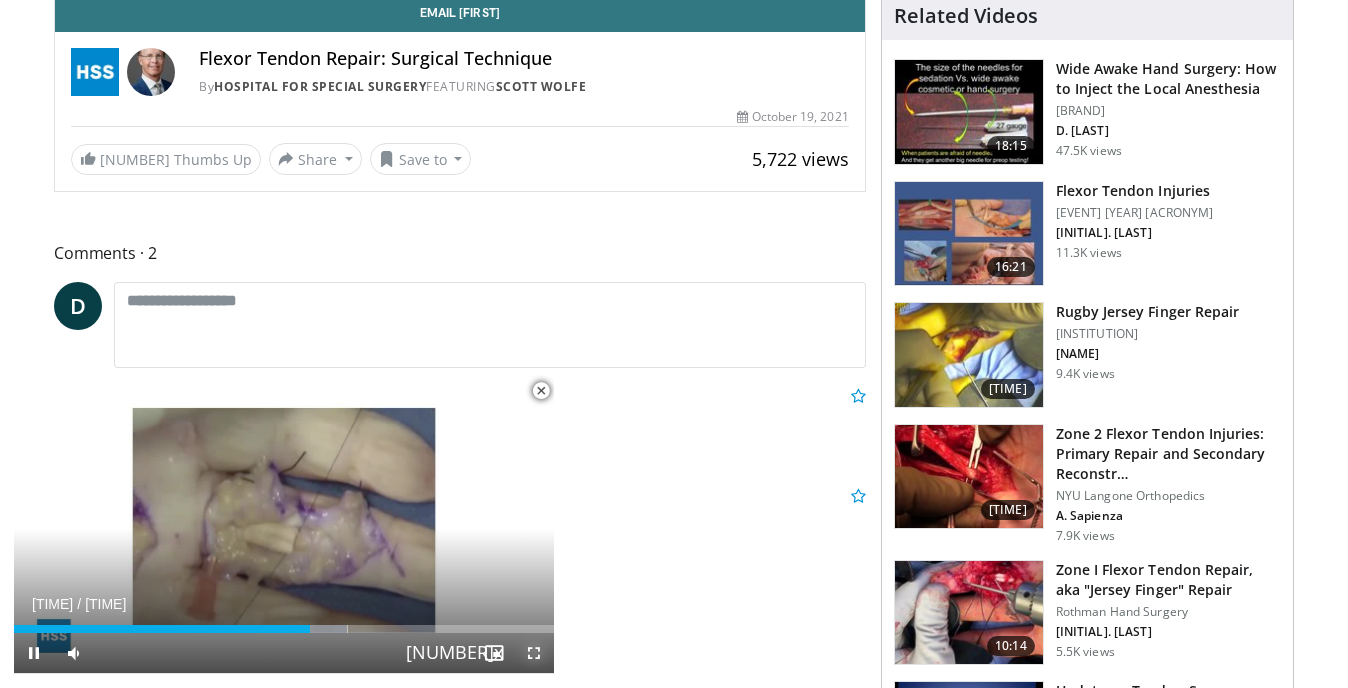 click at bounding box center (534, 653) 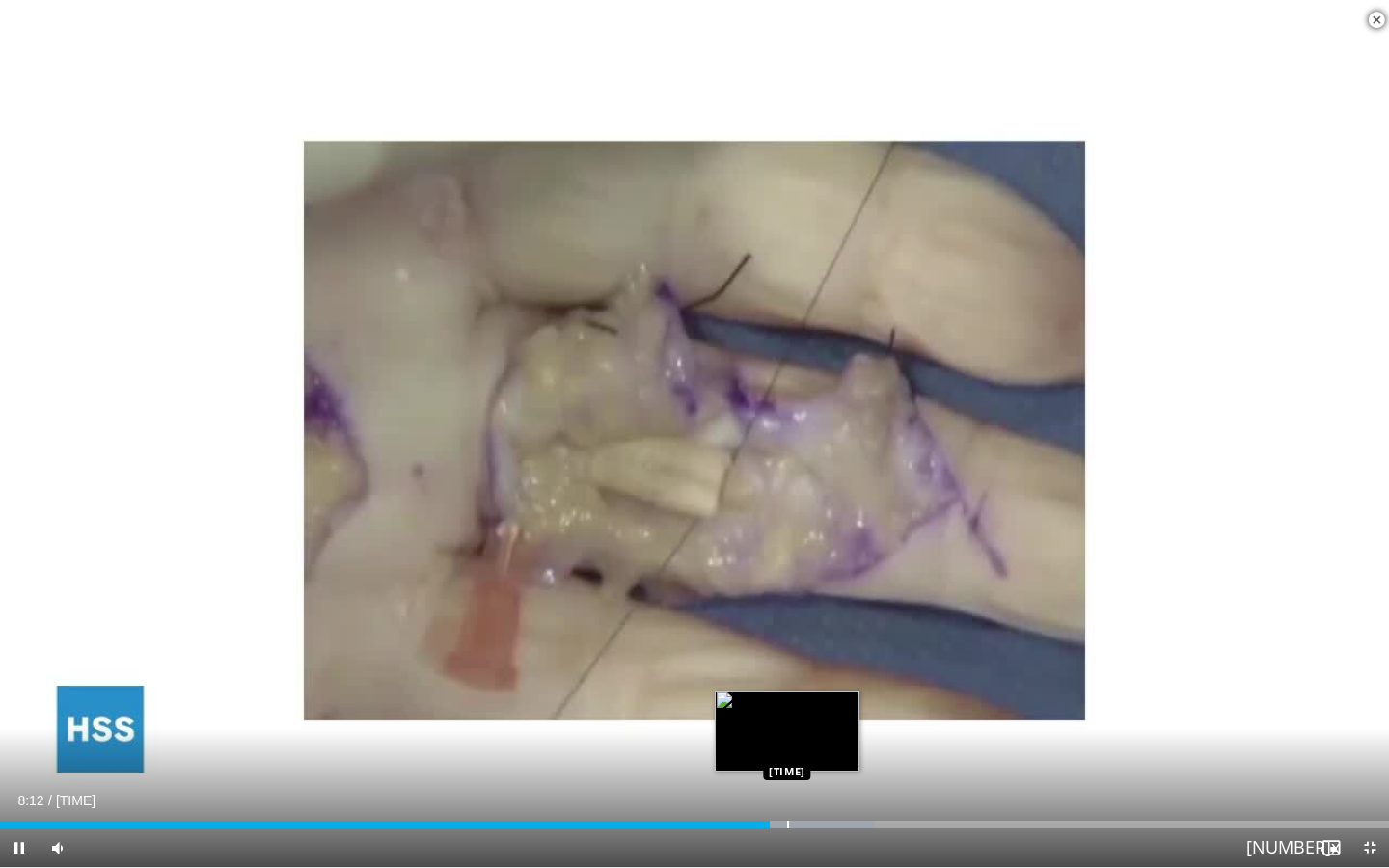 click at bounding box center [788, 825] 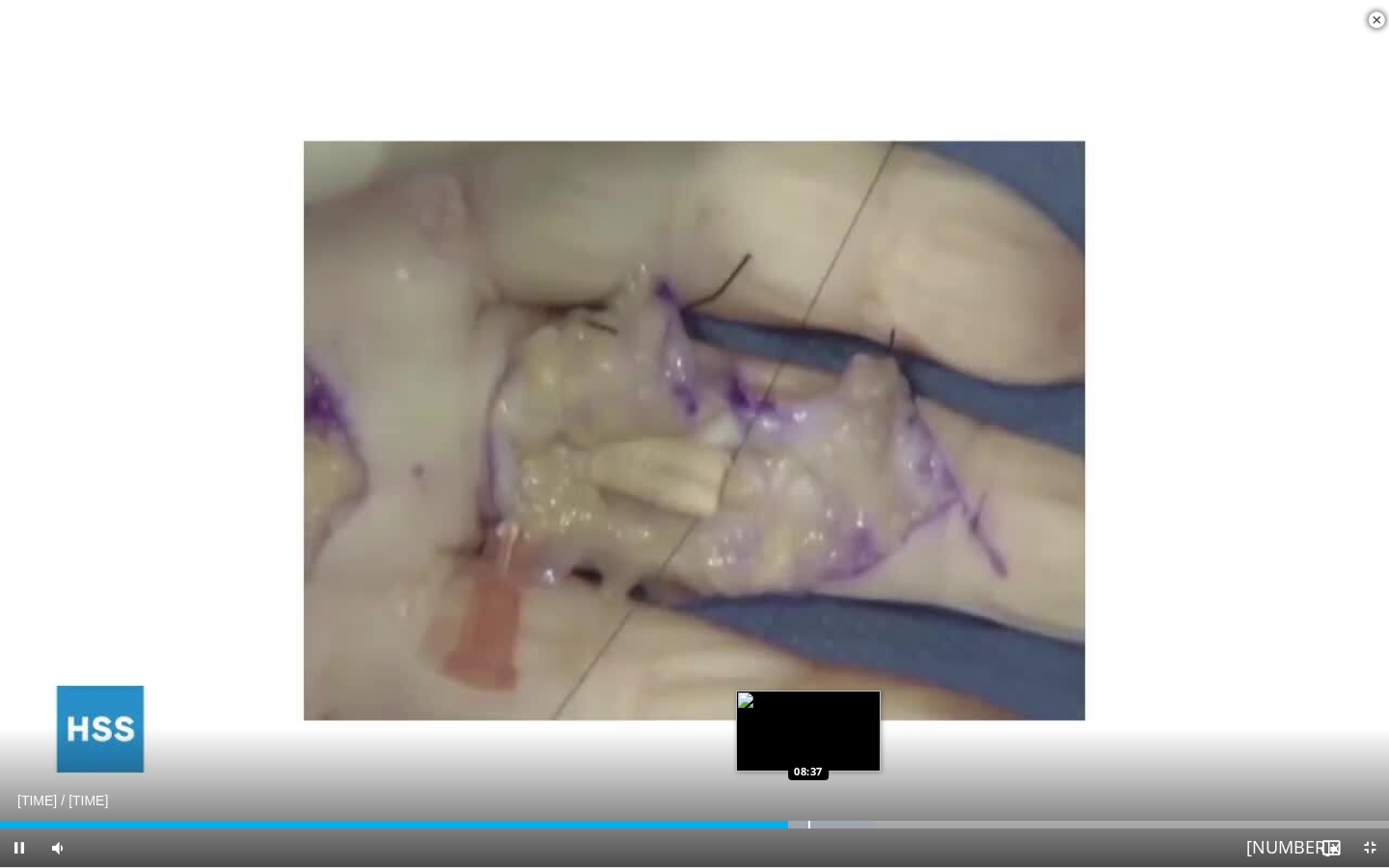 click on "Loaded :  62.89% 08:24 08:37" at bounding box center (694, 819) 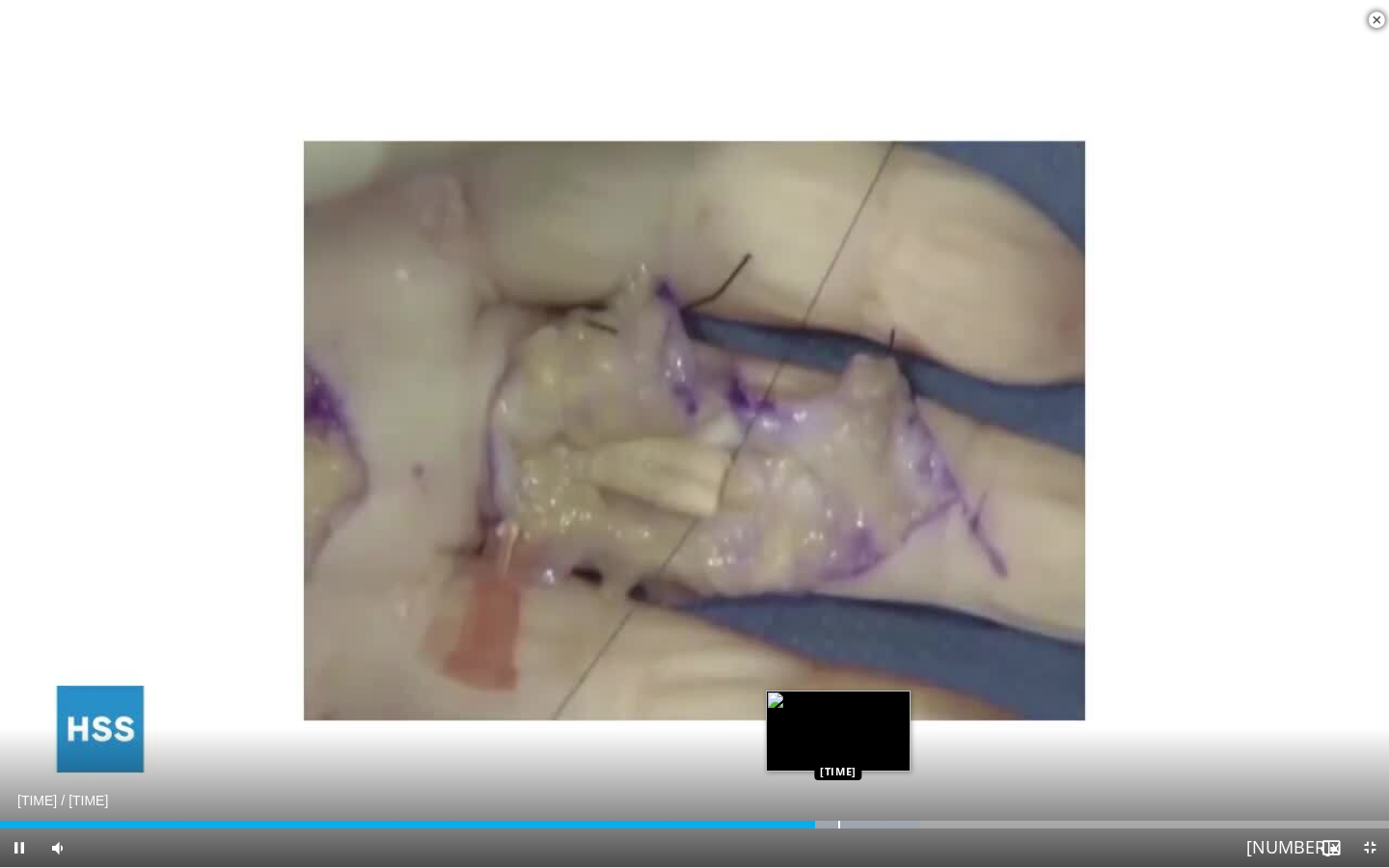 click on "Loaded :  66.26% 08:42 08:56" at bounding box center (694, 819) 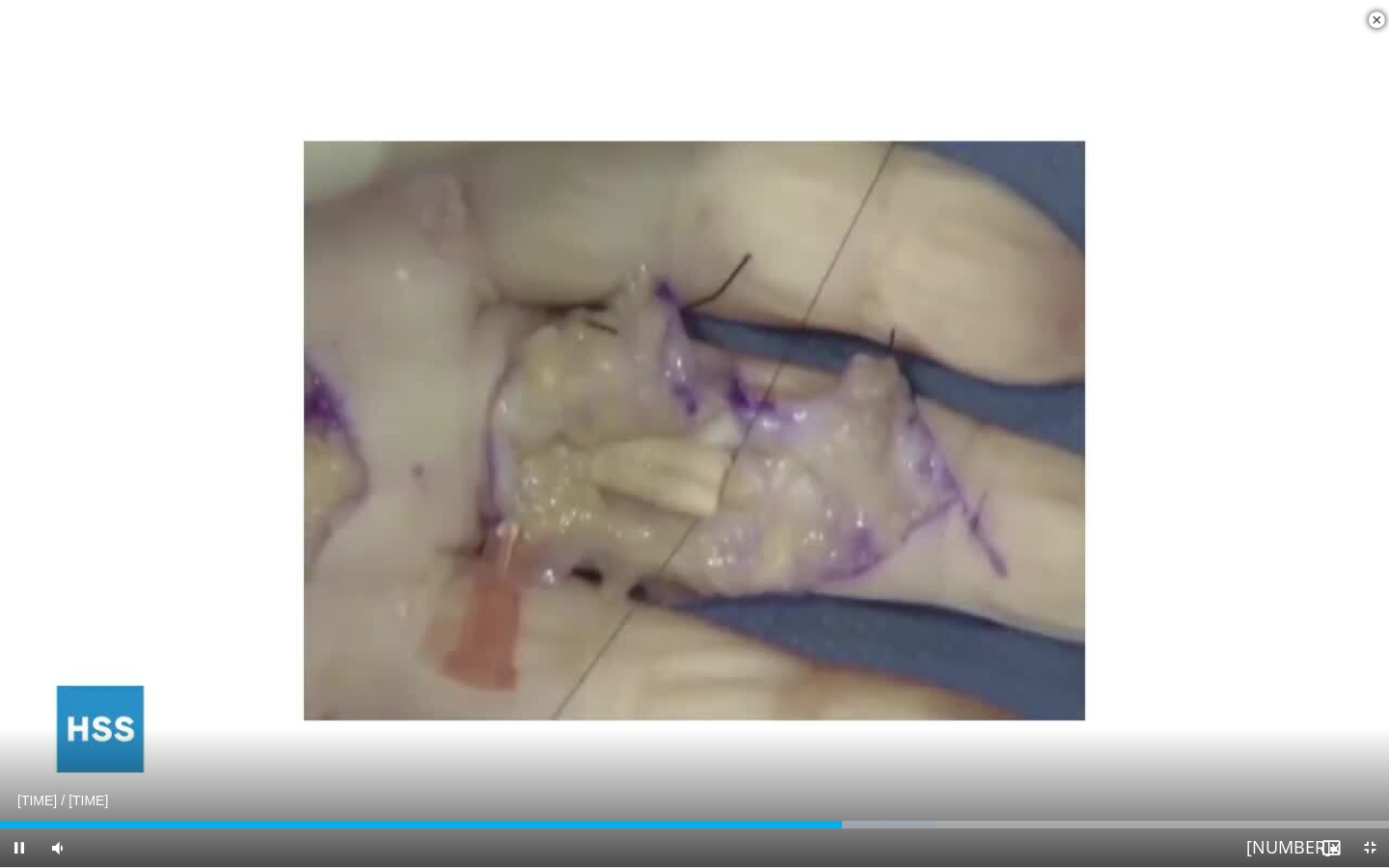 click on "Current Time  8:58 / Duration  14:49" at bounding box center [694, 800] 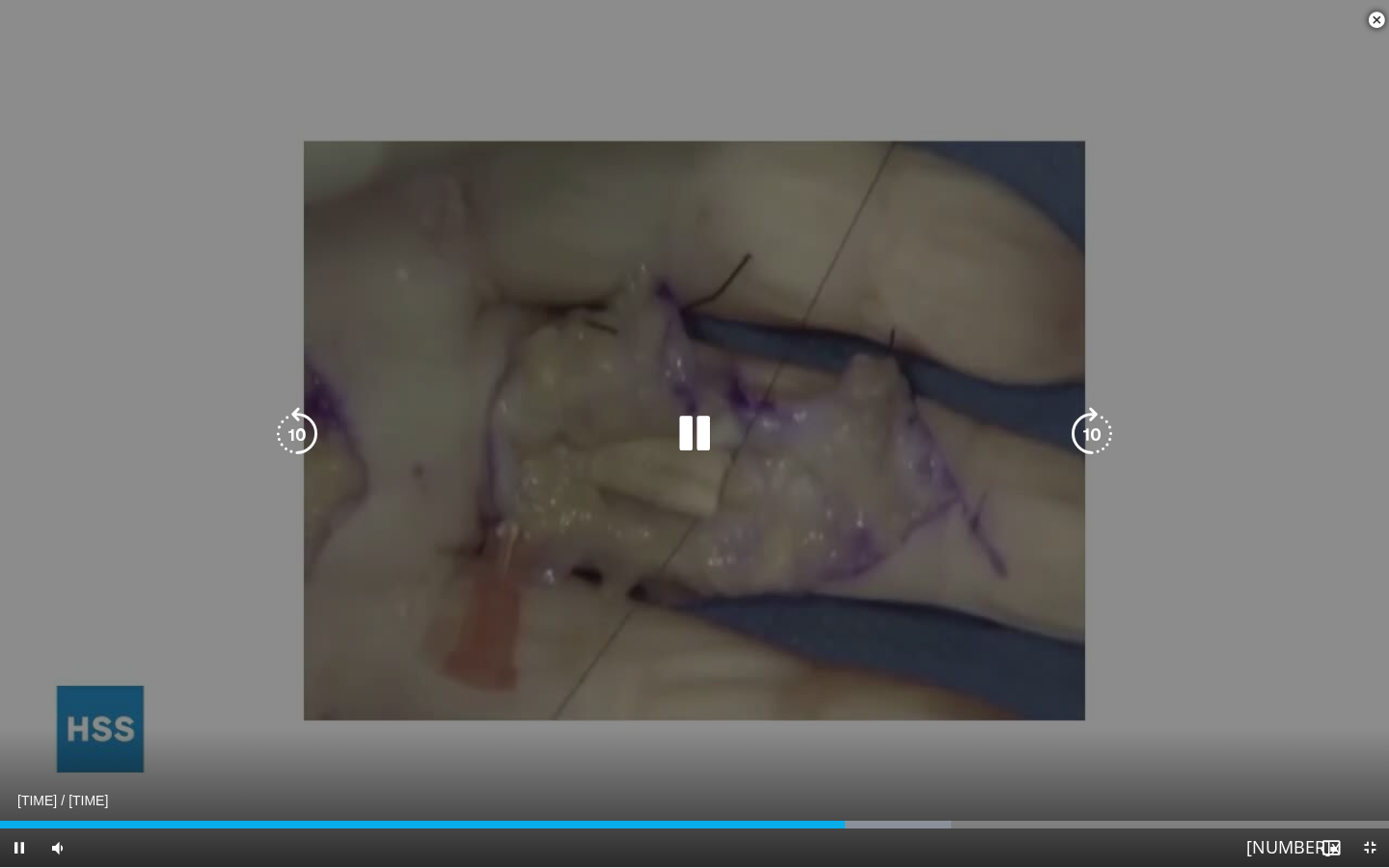 click at bounding box center [694, 434] 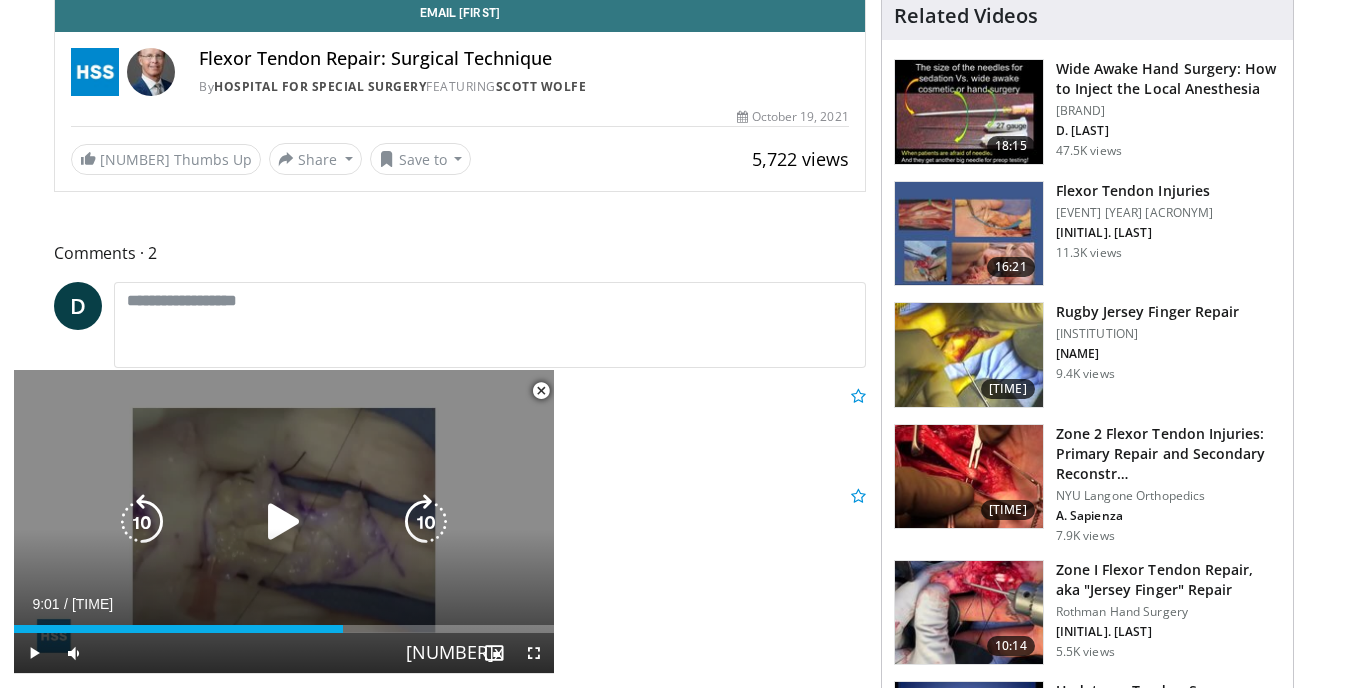 click at bounding box center (284, 522) 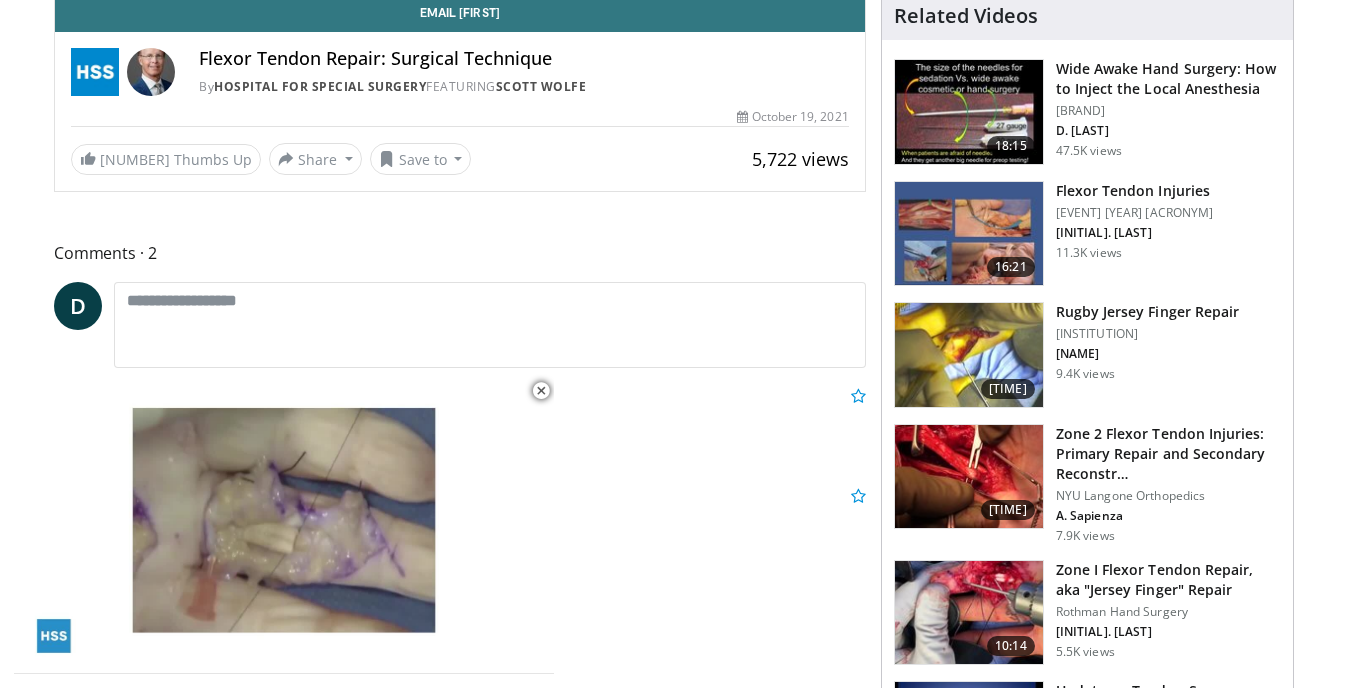 type 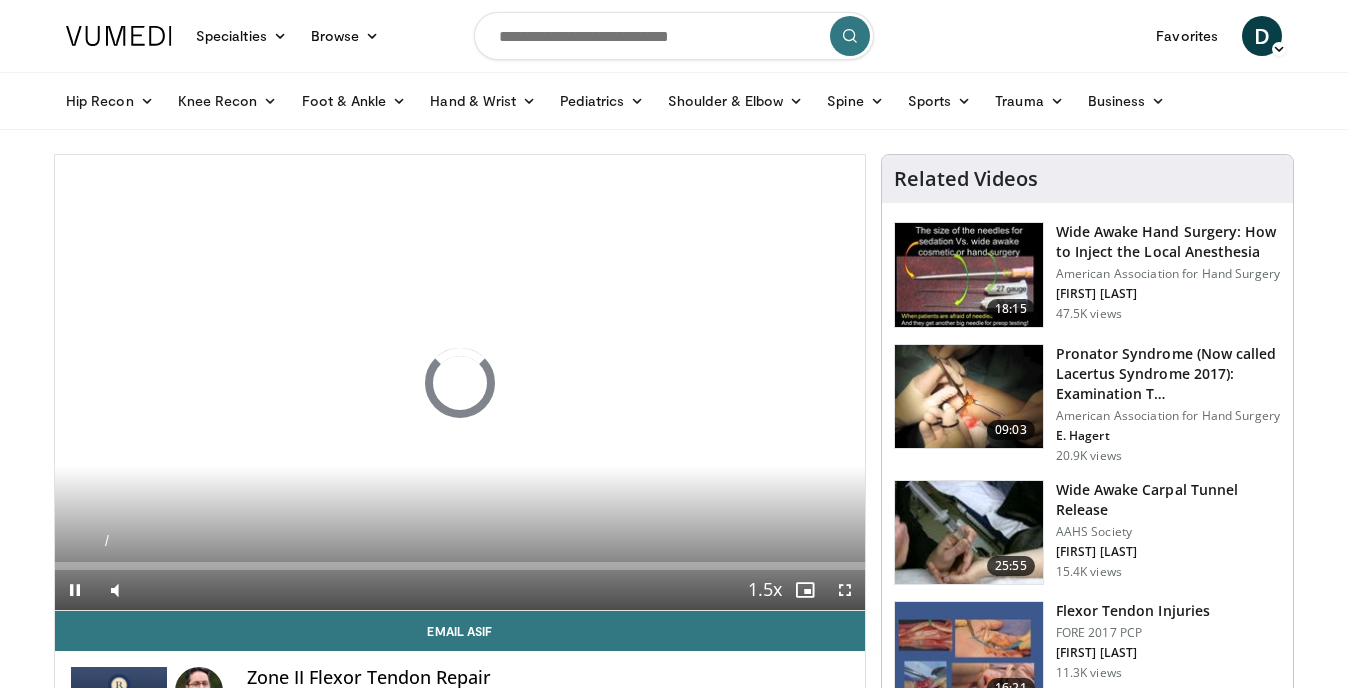scroll, scrollTop: 0, scrollLeft: 0, axis: both 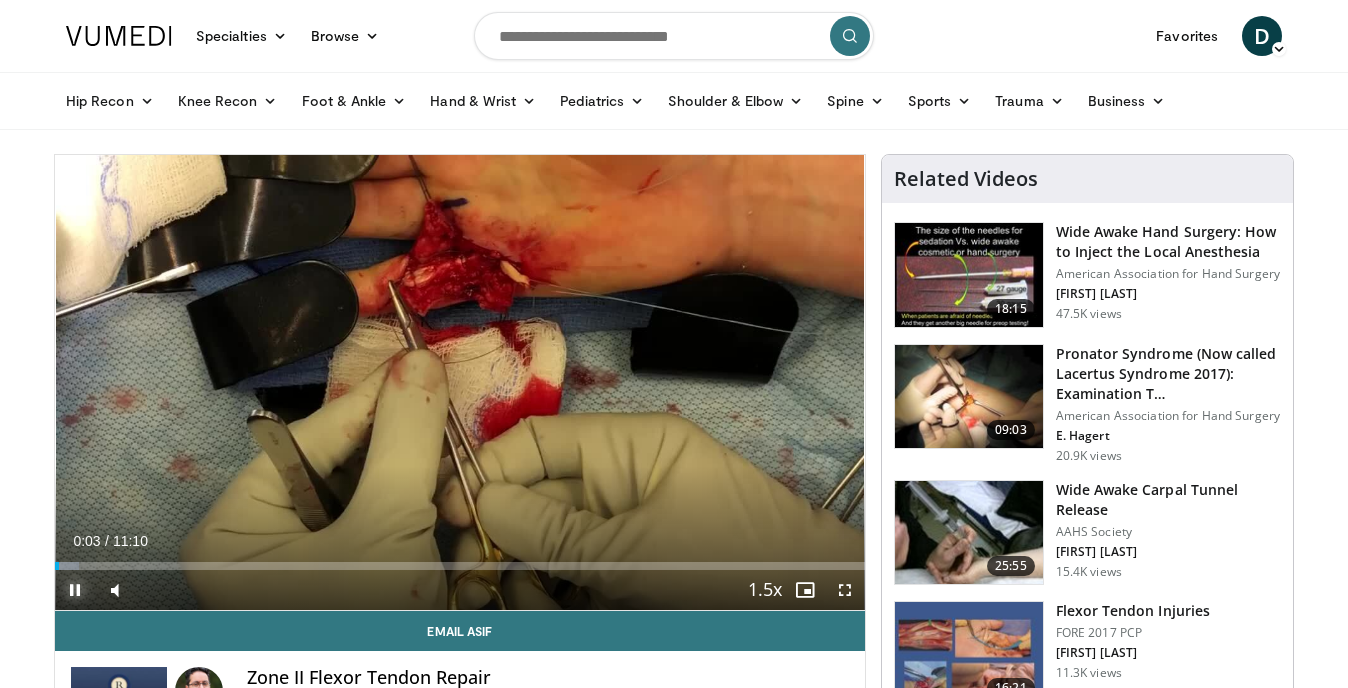 click at bounding box center (75, 590) 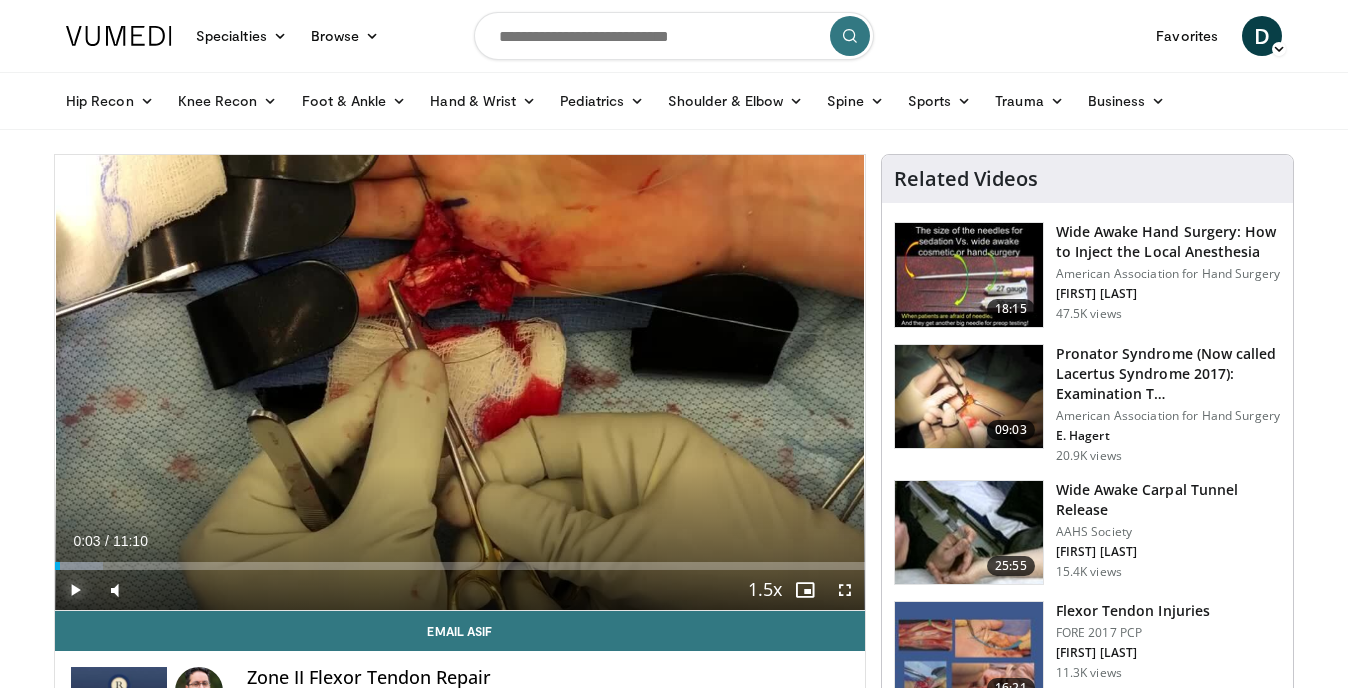 click at bounding box center [75, 590] 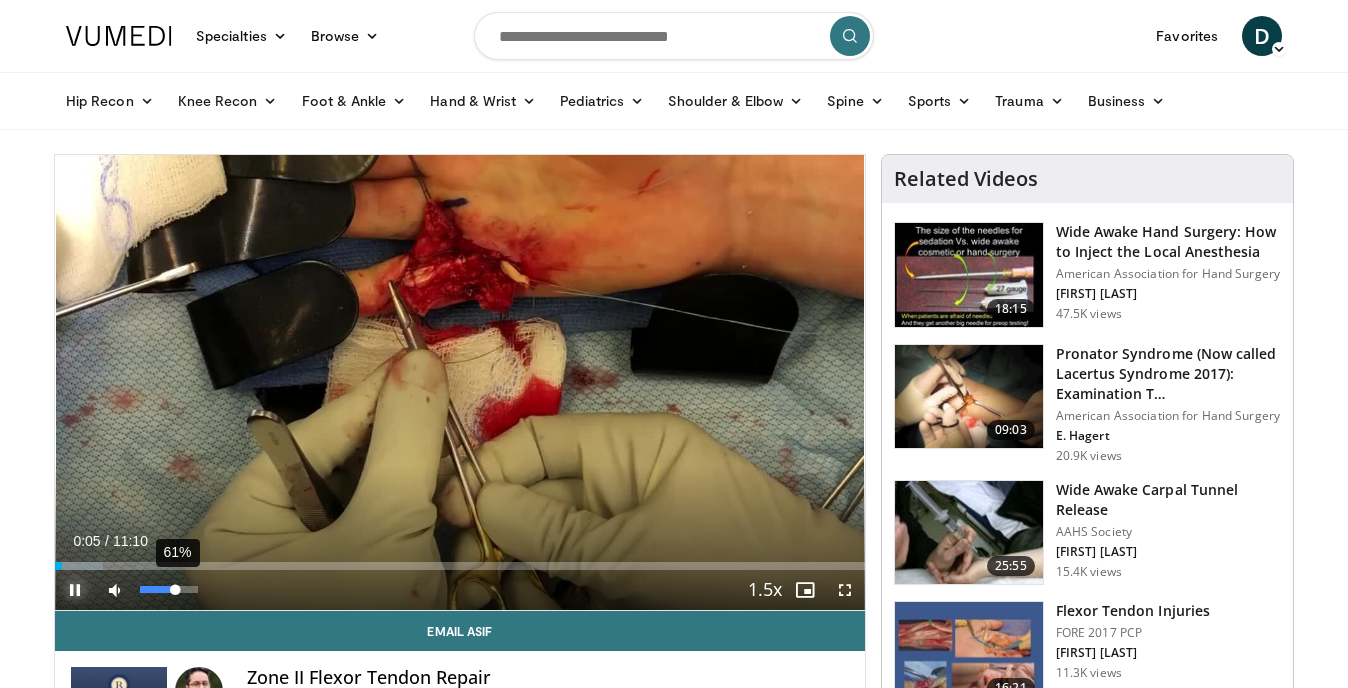 click on "61%" at bounding box center [168, 589] 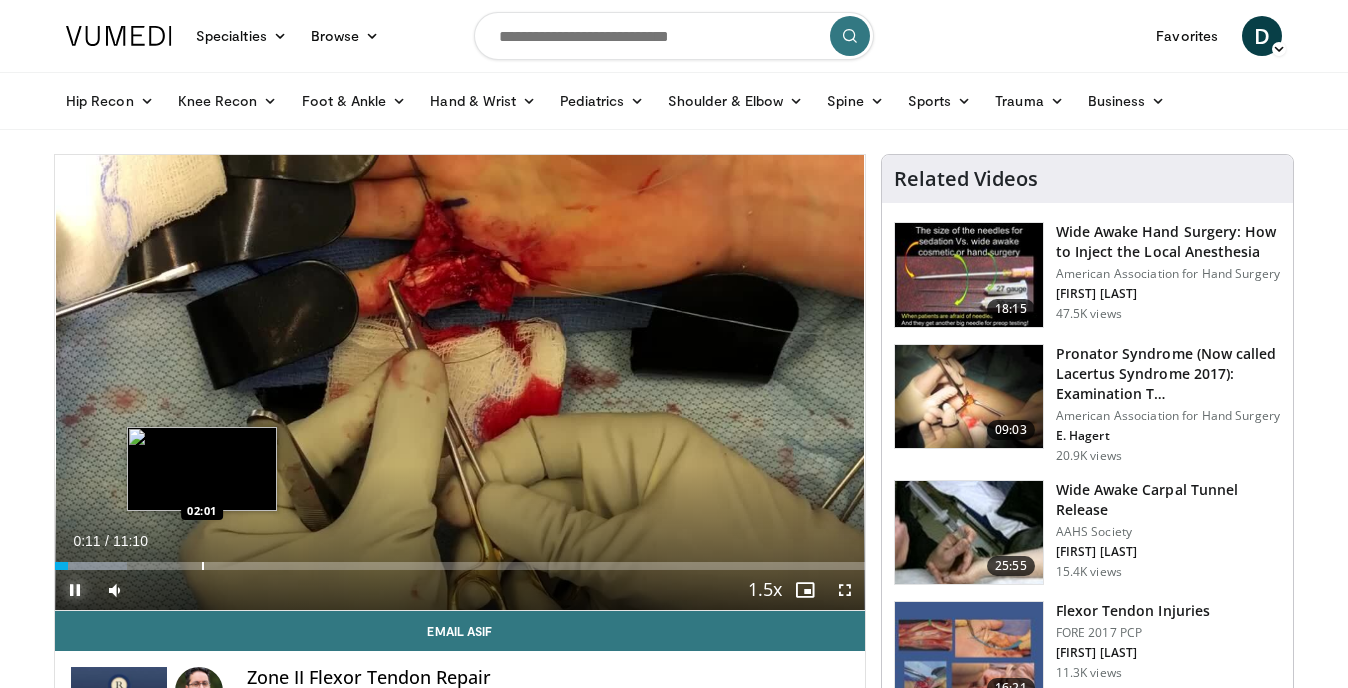 click at bounding box center [203, 566] 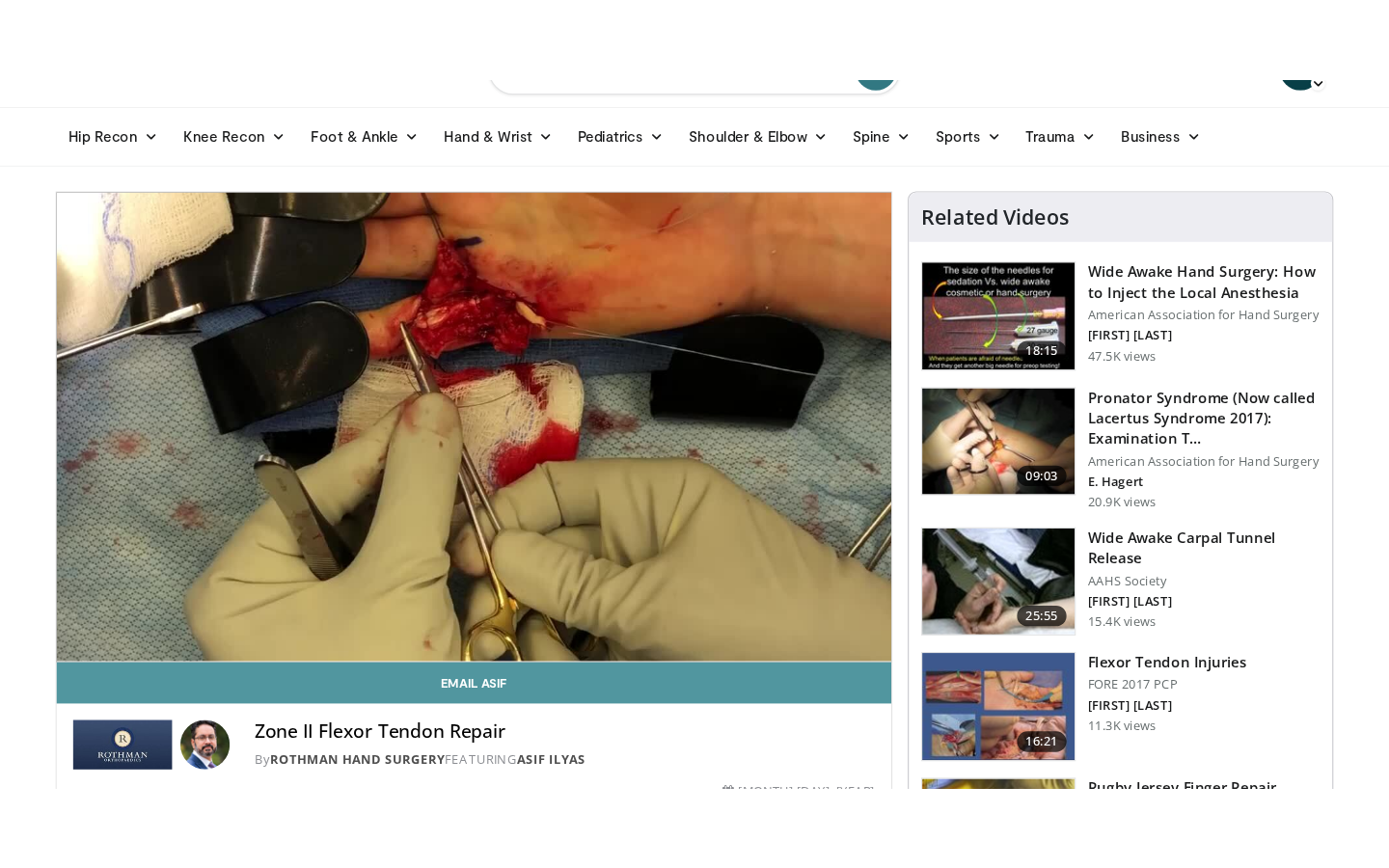 scroll, scrollTop: 24, scrollLeft: 0, axis: vertical 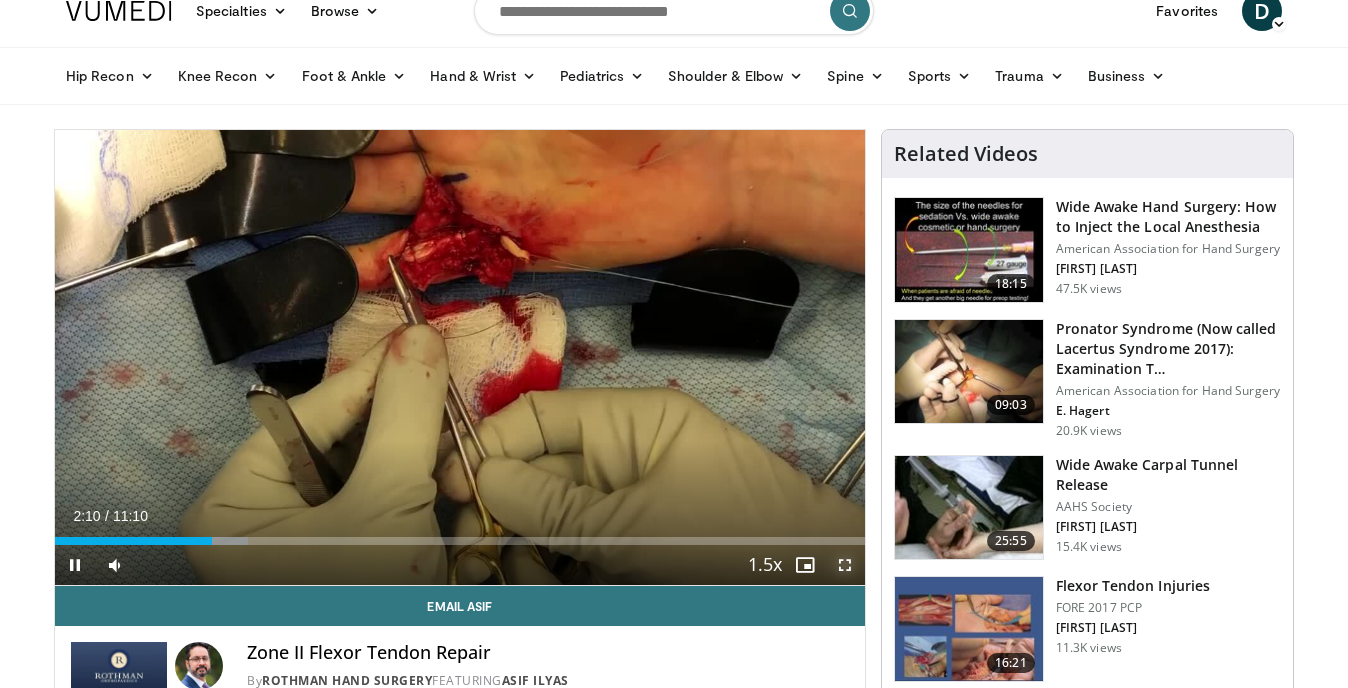 click at bounding box center (845, 565) 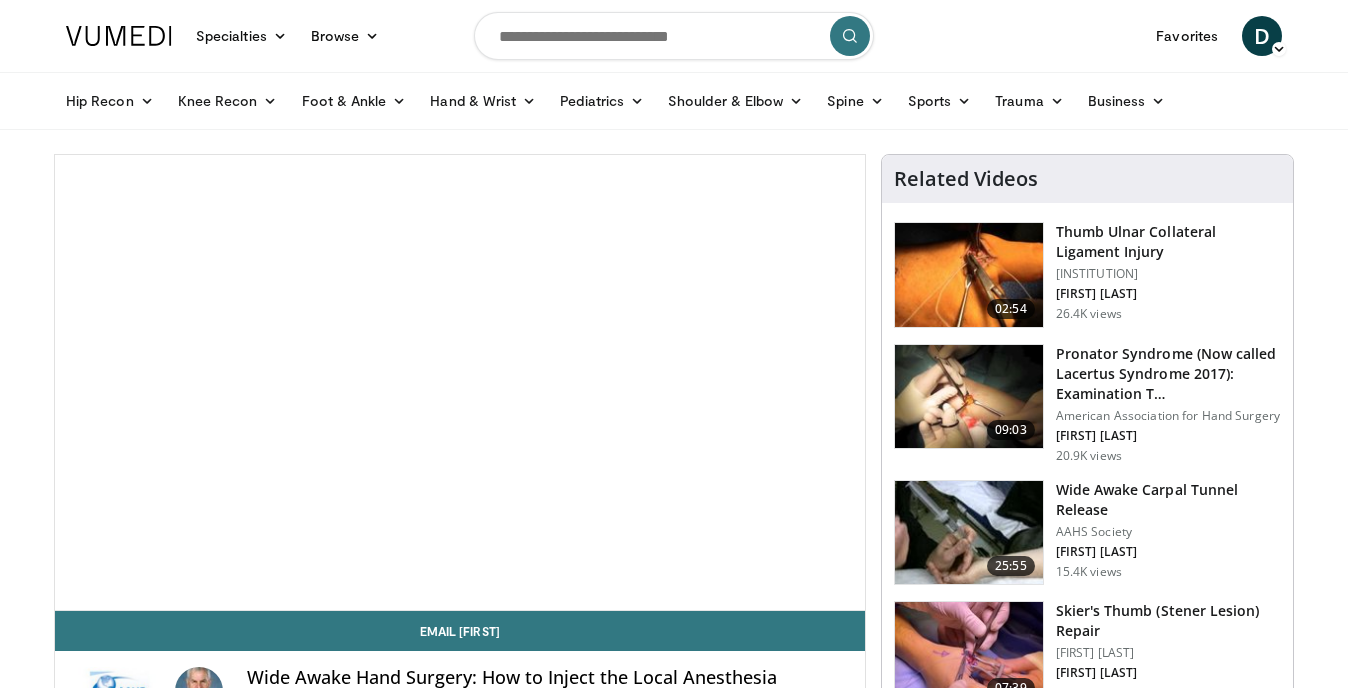 scroll, scrollTop: 0, scrollLeft: 0, axis: both 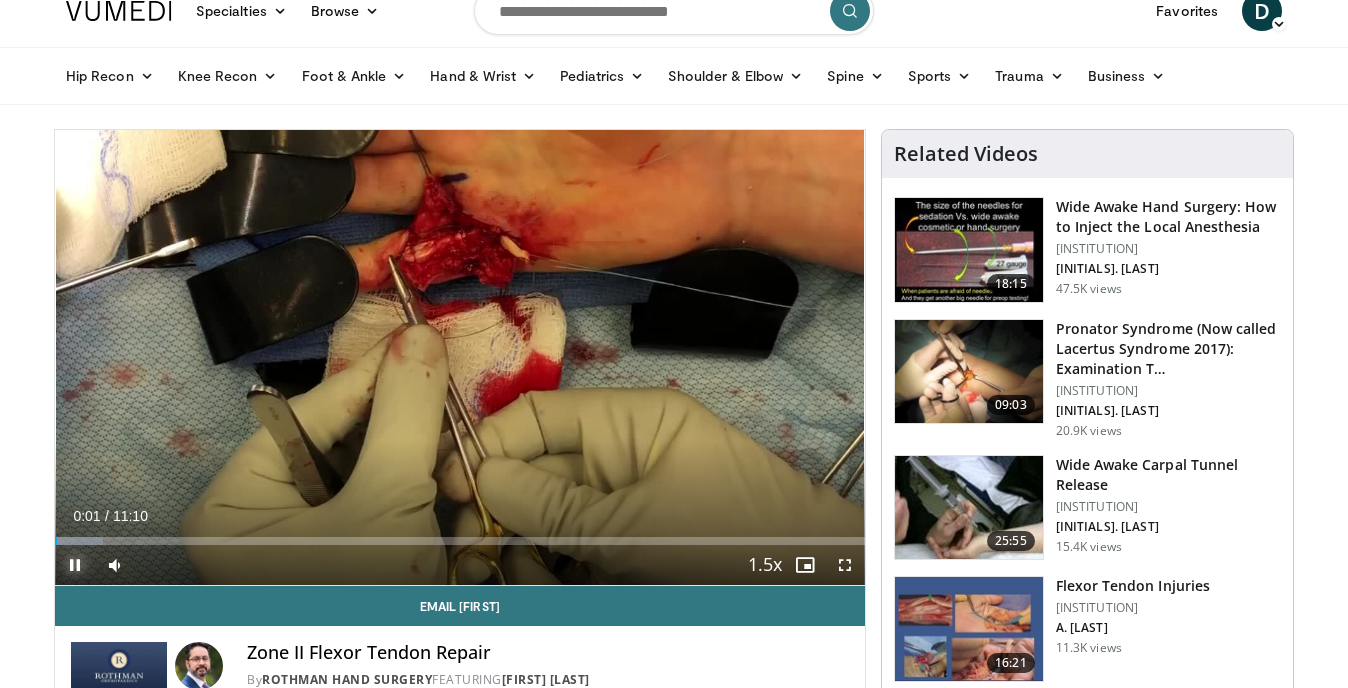 click at bounding box center (75, 565) 